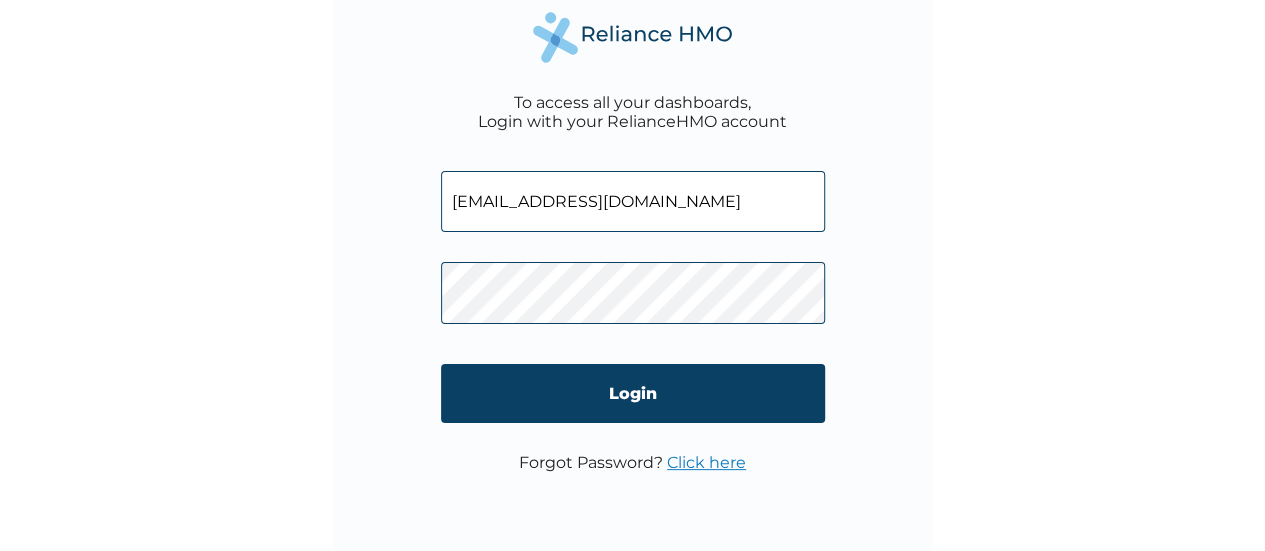 scroll, scrollTop: 0, scrollLeft: 0, axis: both 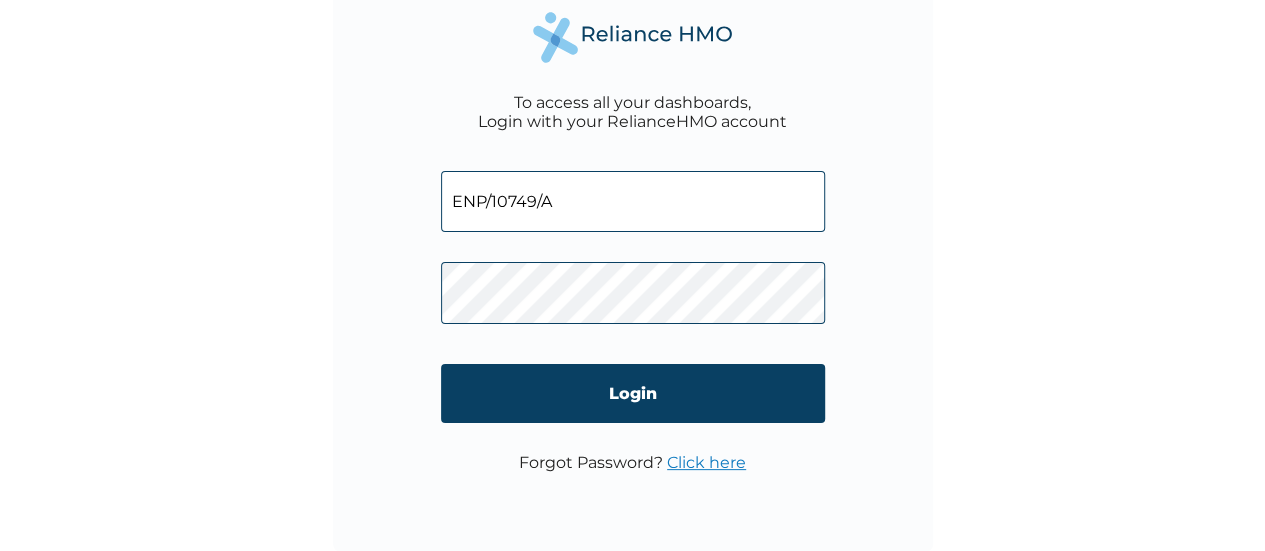 type on "ENP/10749/A" 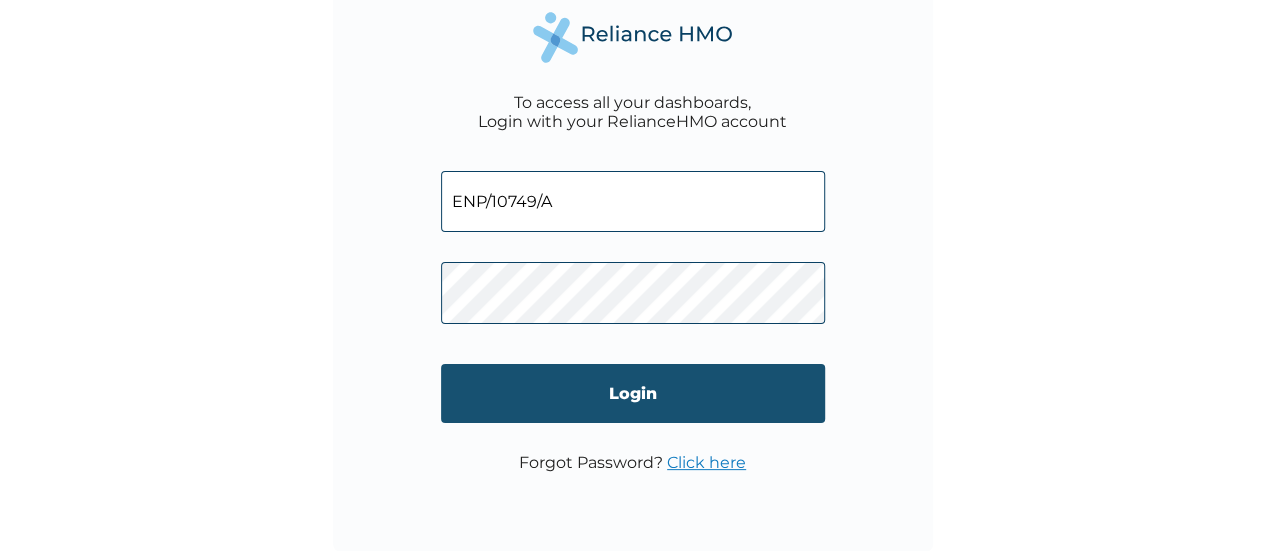 click on "Login" at bounding box center (633, 393) 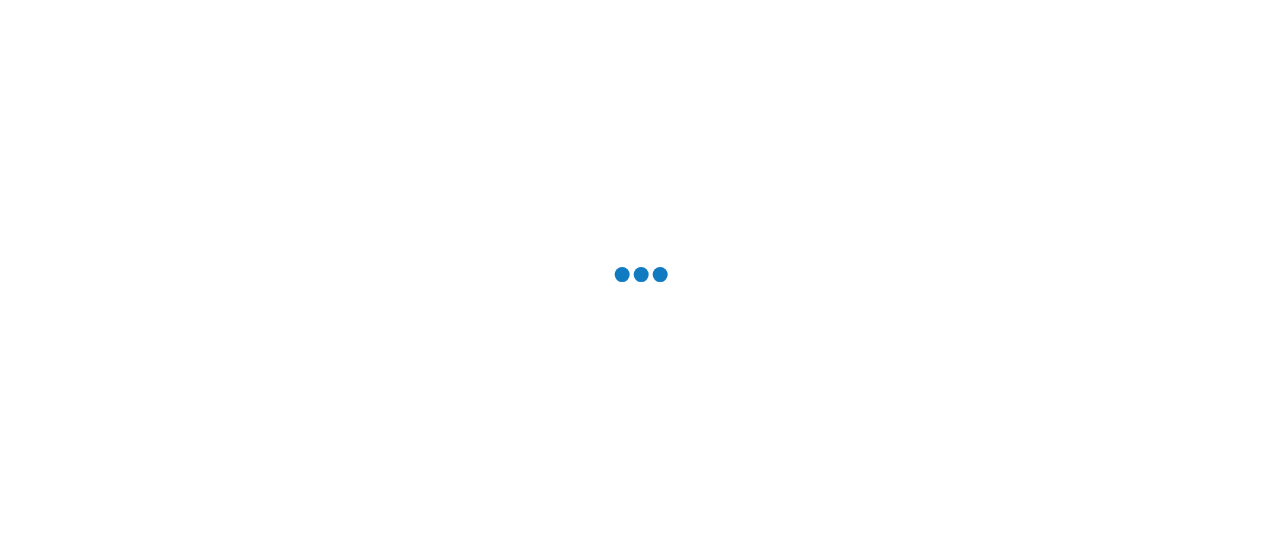 scroll, scrollTop: 0, scrollLeft: 0, axis: both 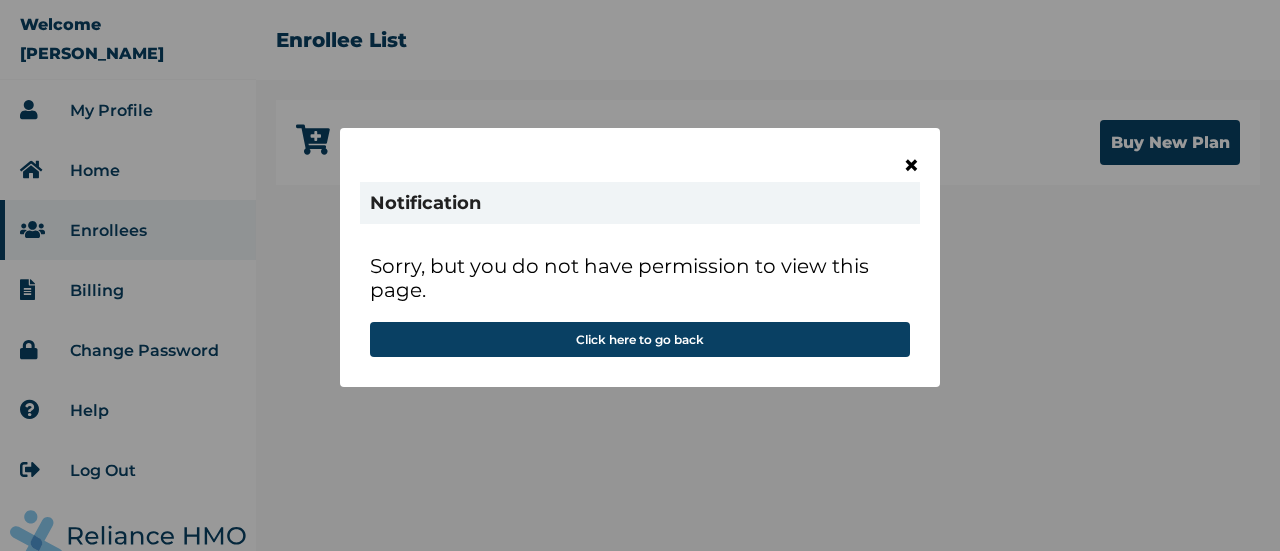 click on "×" at bounding box center [911, 165] 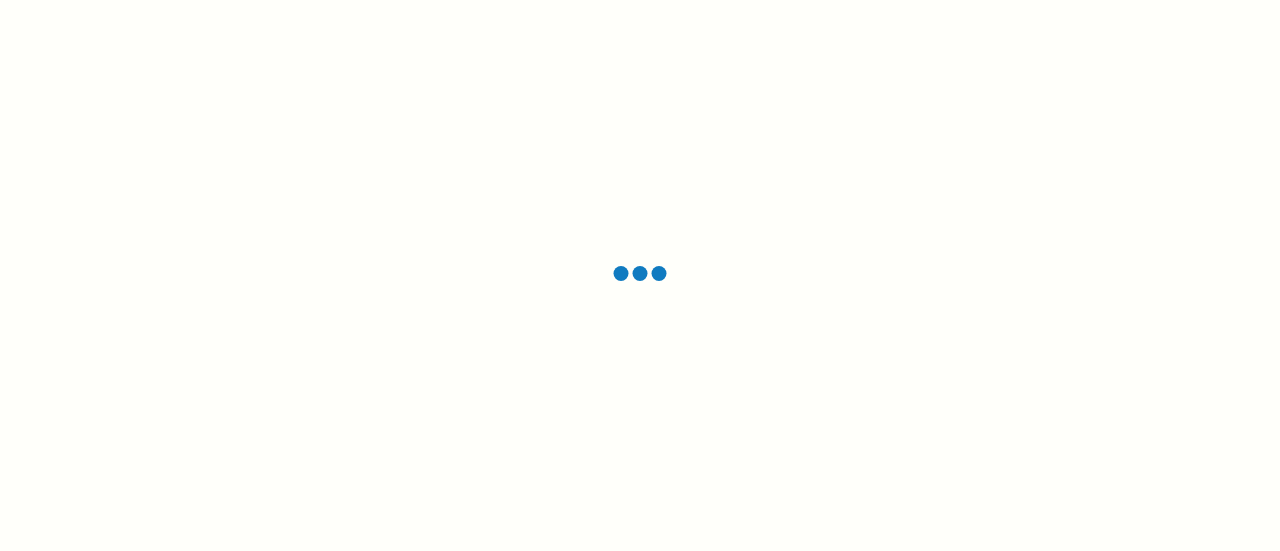 scroll, scrollTop: 0, scrollLeft: 0, axis: both 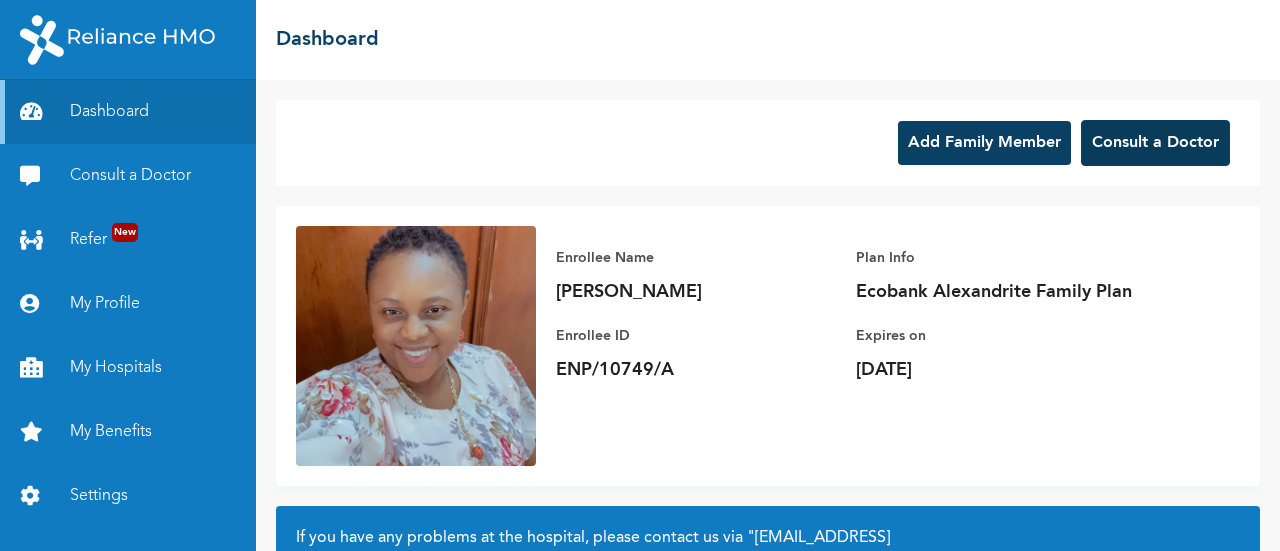 click on "Consult a Doctor" at bounding box center [1155, 143] 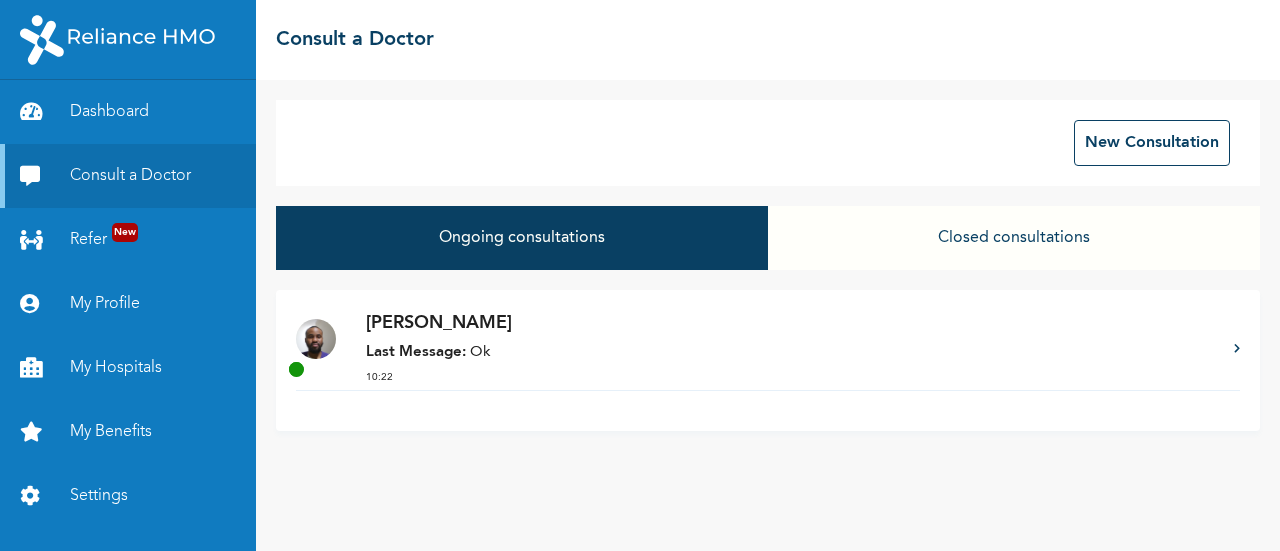 click on "Last Message:   Ok" at bounding box center [790, 353] 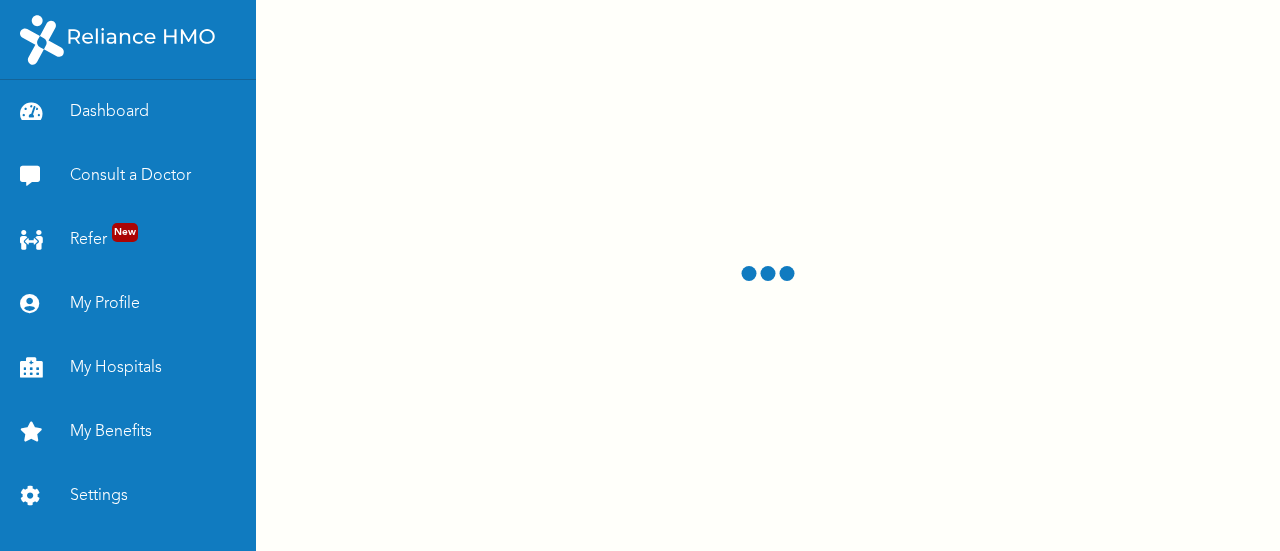scroll, scrollTop: 0, scrollLeft: 0, axis: both 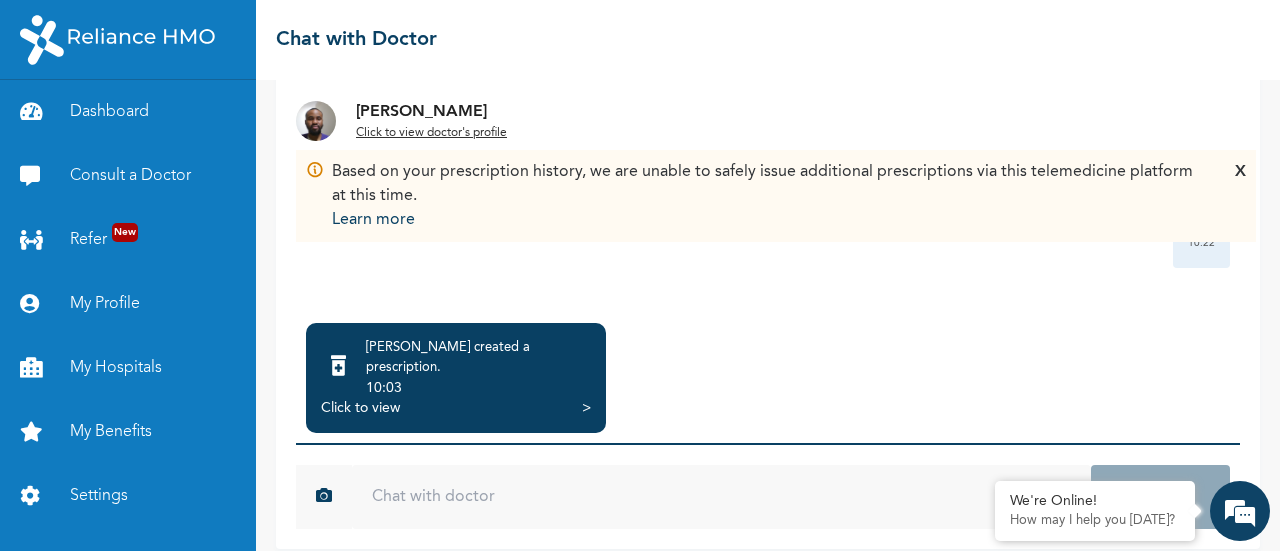 click on "Click to view" at bounding box center (360, 408) 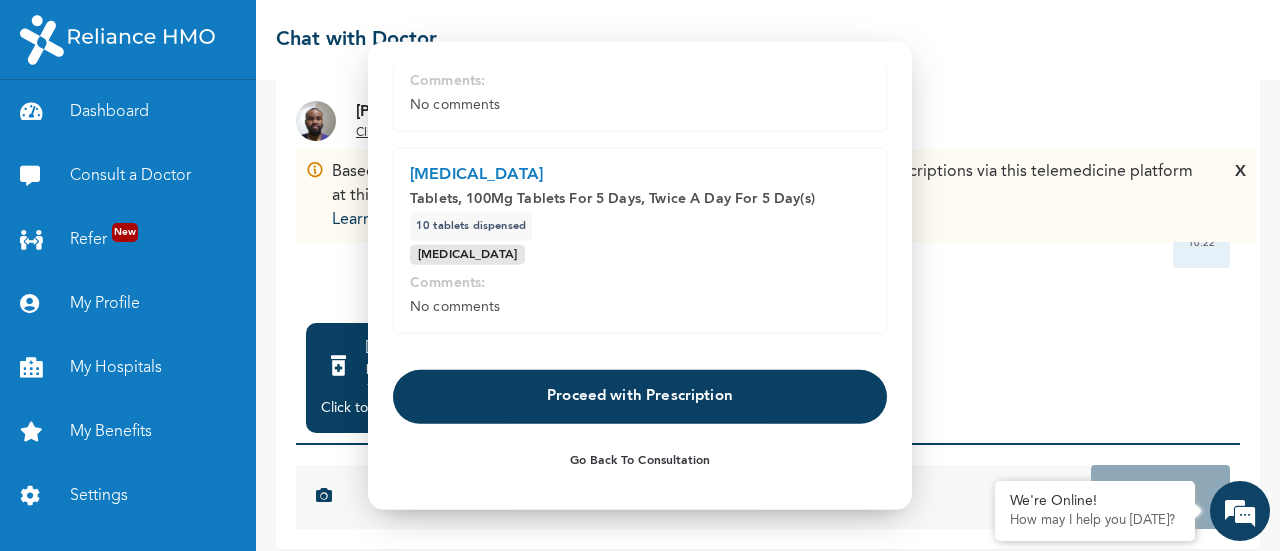 scroll, scrollTop: 222, scrollLeft: 0, axis: vertical 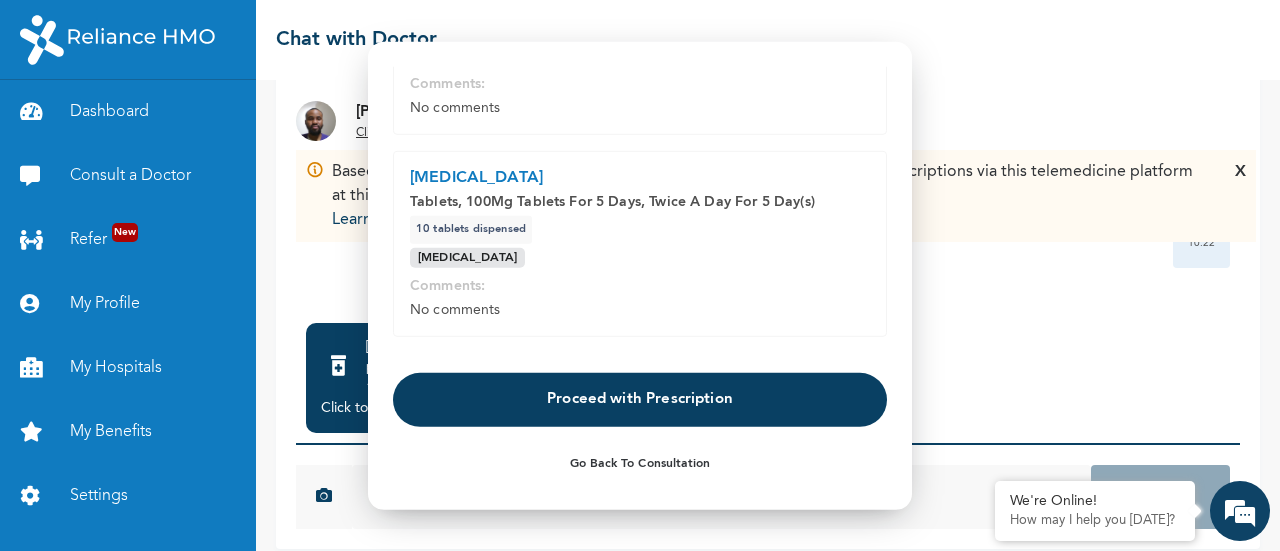 click on "Proceed with Prescription" at bounding box center (640, 400) 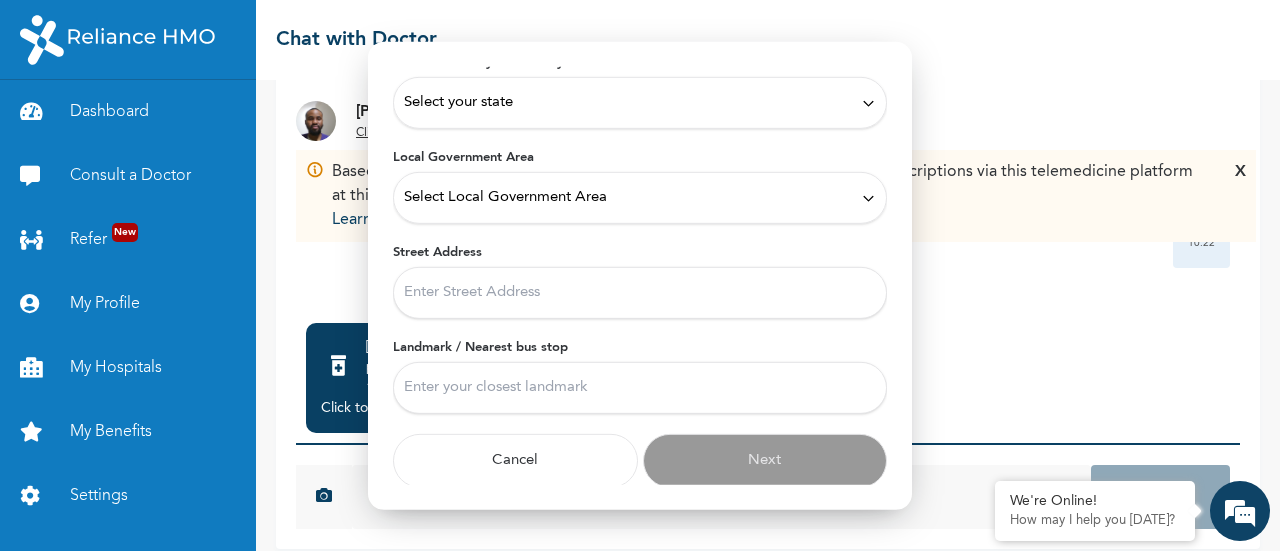 scroll, scrollTop: 0, scrollLeft: 0, axis: both 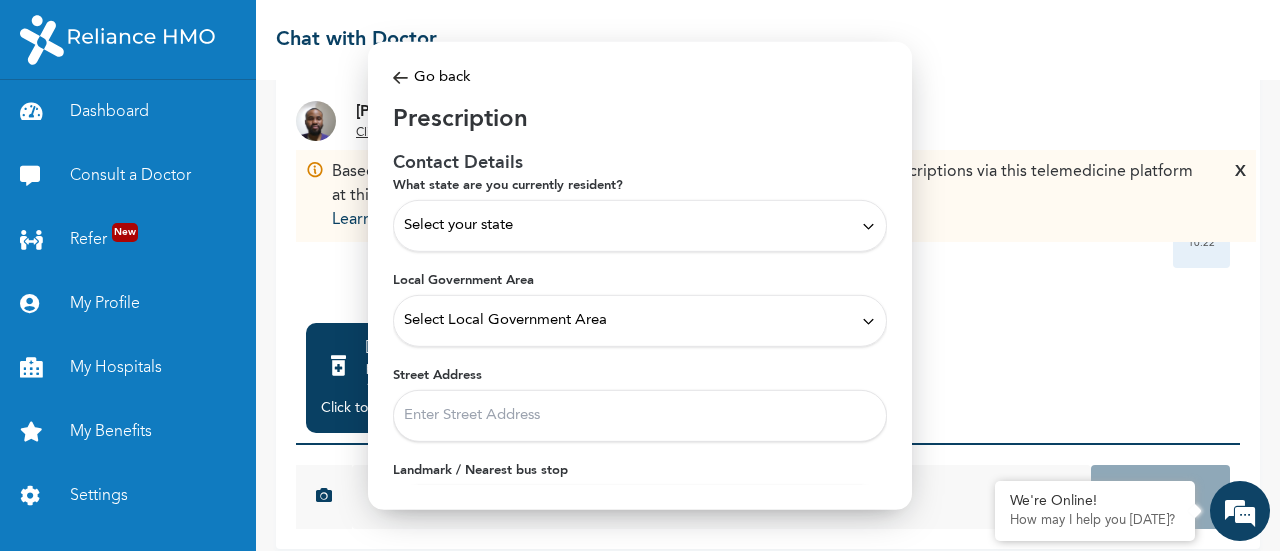 click on "Select your state" at bounding box center [640, 226] 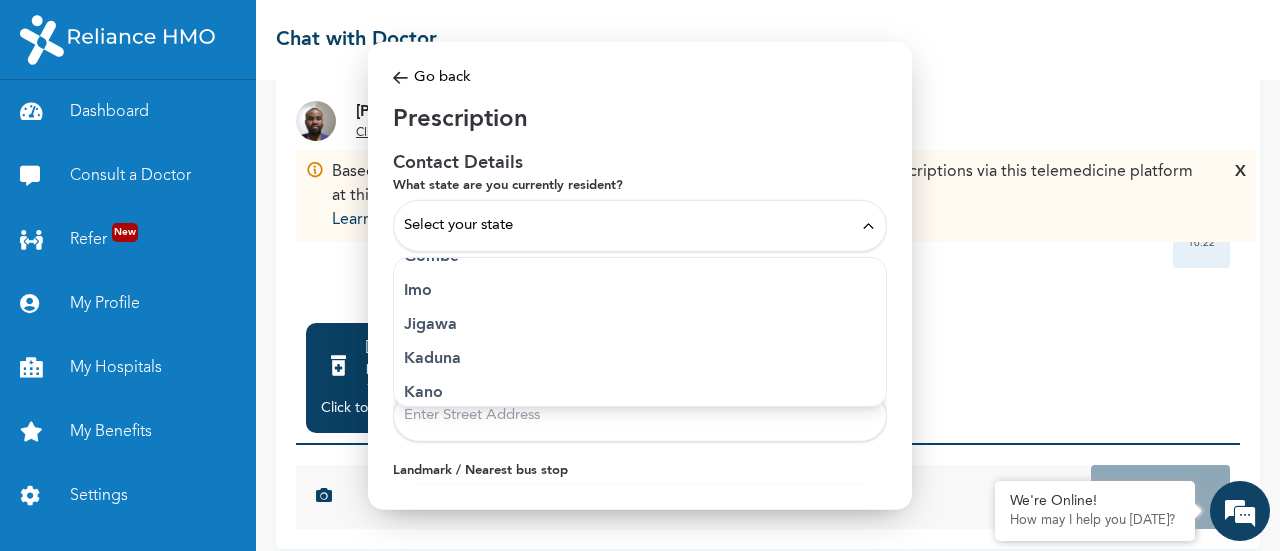 scroll, scrollTop: 528, scrollLeft: 0, axis: vertical 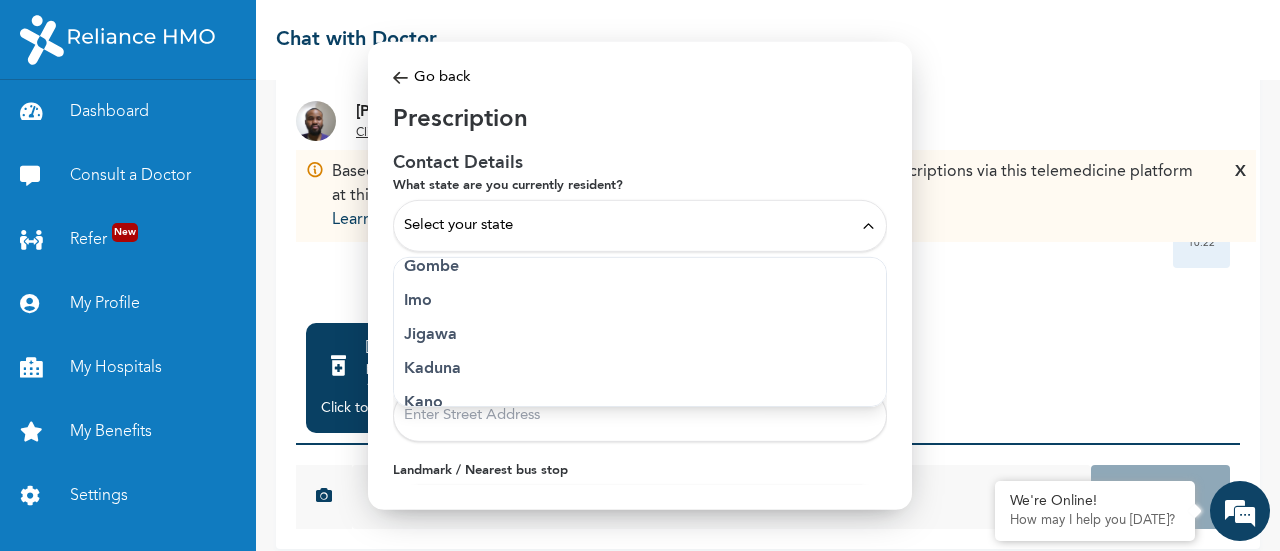 click on "Select your state" at bounding box center [640, 226] 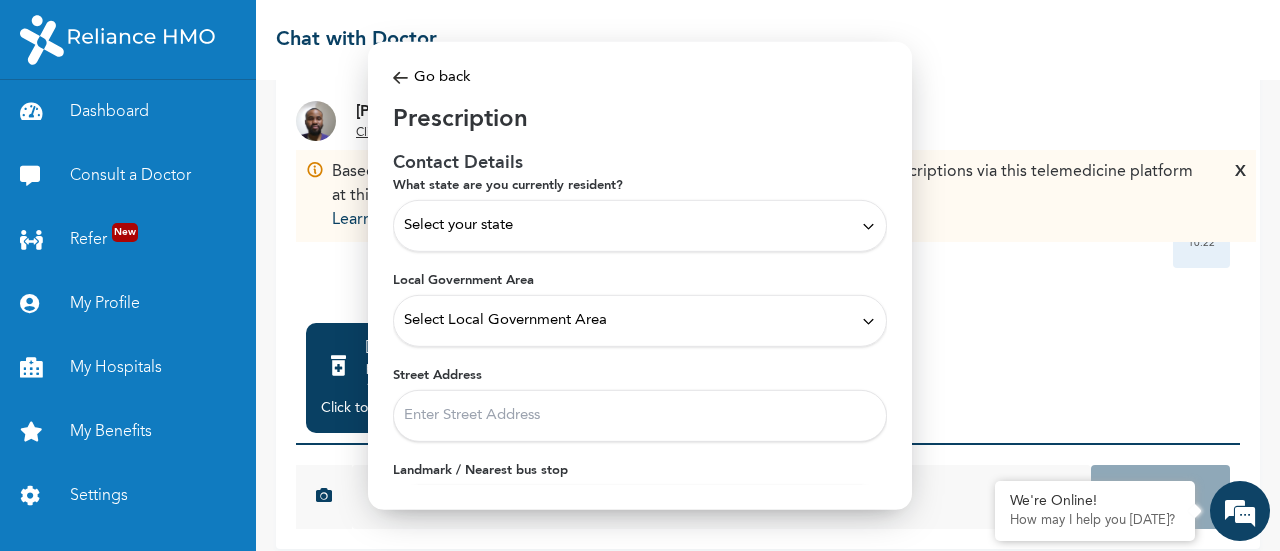 click on "Select your state" at bounding box center [640, 226] 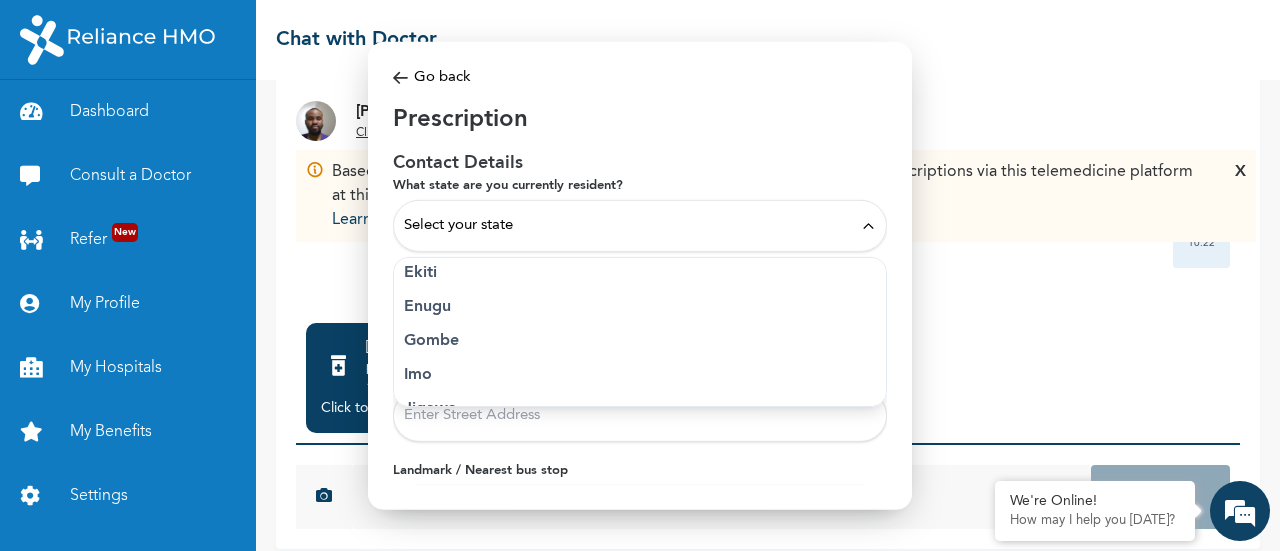 scroll, scrollTop: 391, scrollLeft: 0, axis: vertical 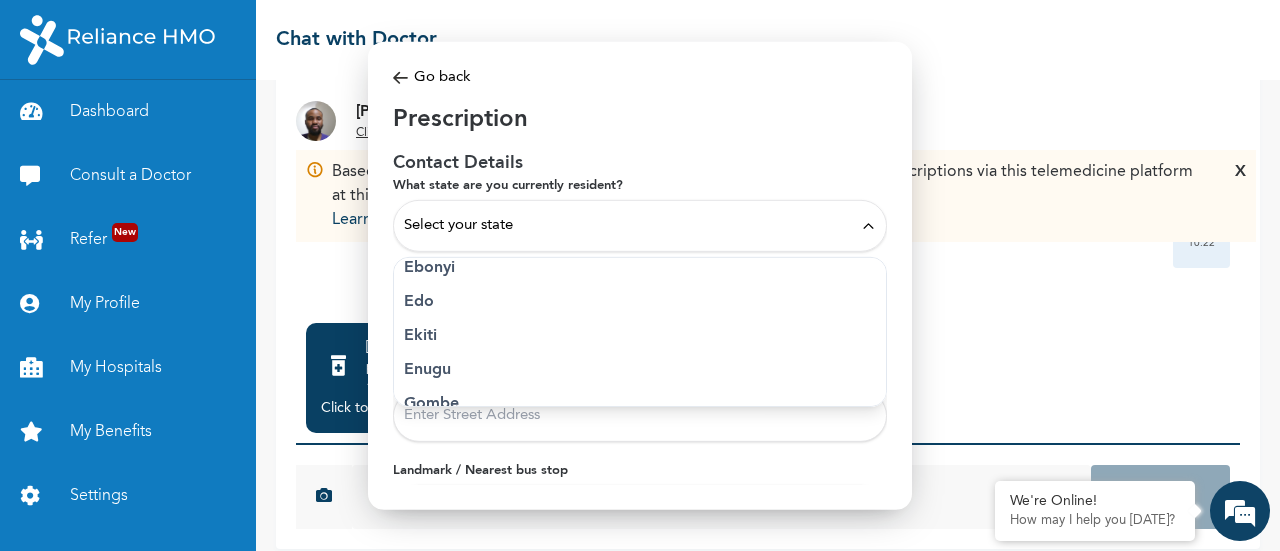 click on "Edo" at bounding box center [640, 302] 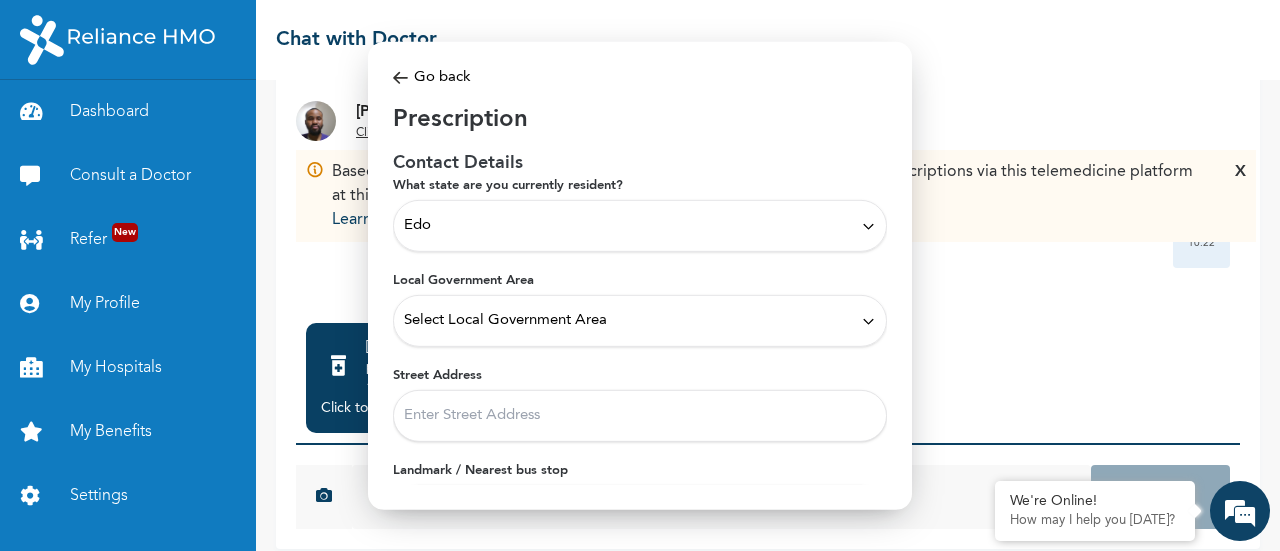 scroll, scrollTop: 100, scrollLeft: 0, axis: vertical 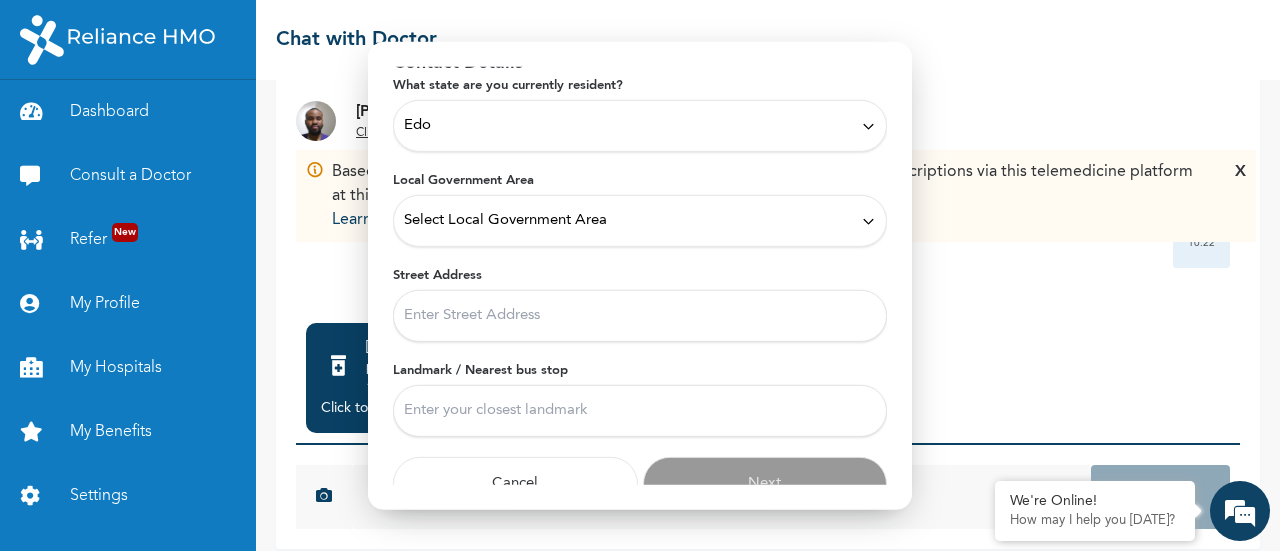 click on "Select Local Government Area" at bounding box center (640, 221) 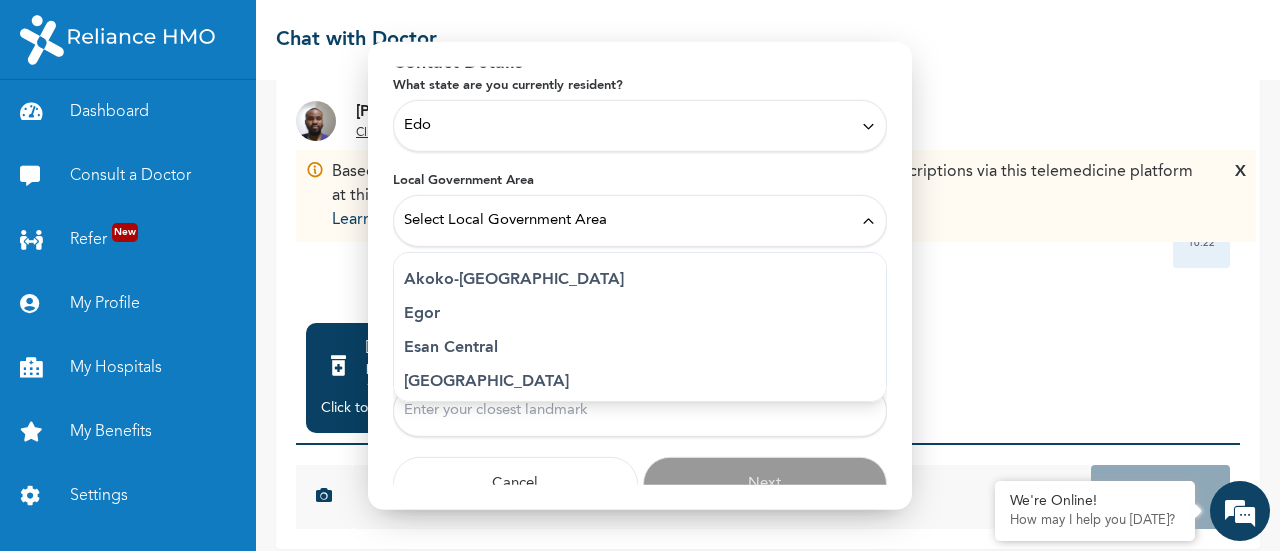 click on "Select Local Government Area" at bounding box center (640, 221) 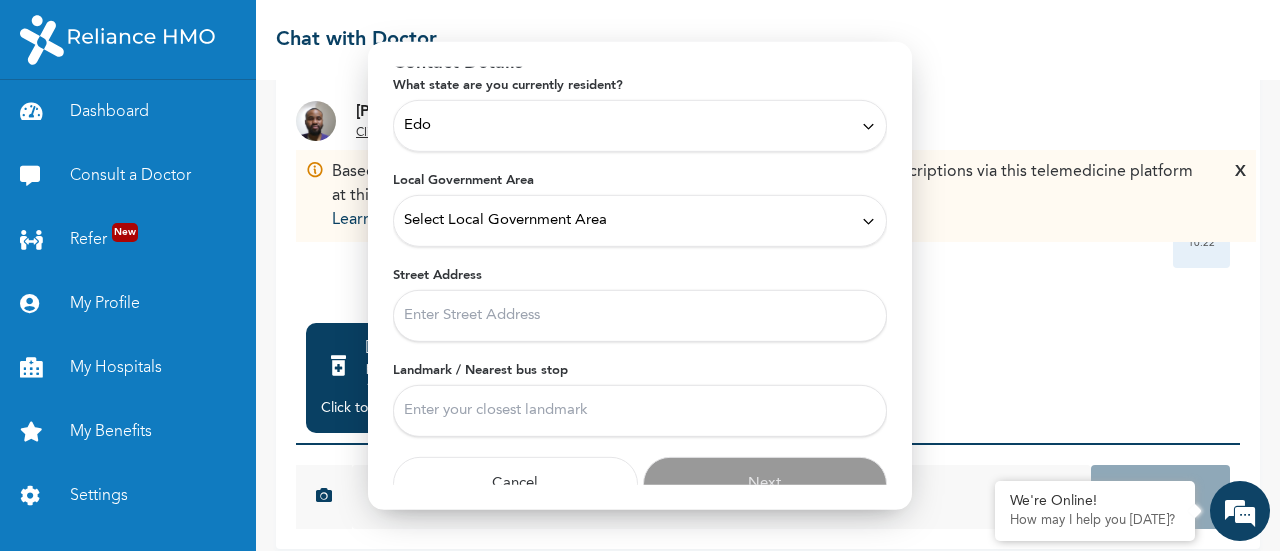 click on "Select Local Government Area" at bounding box center [640, 221] 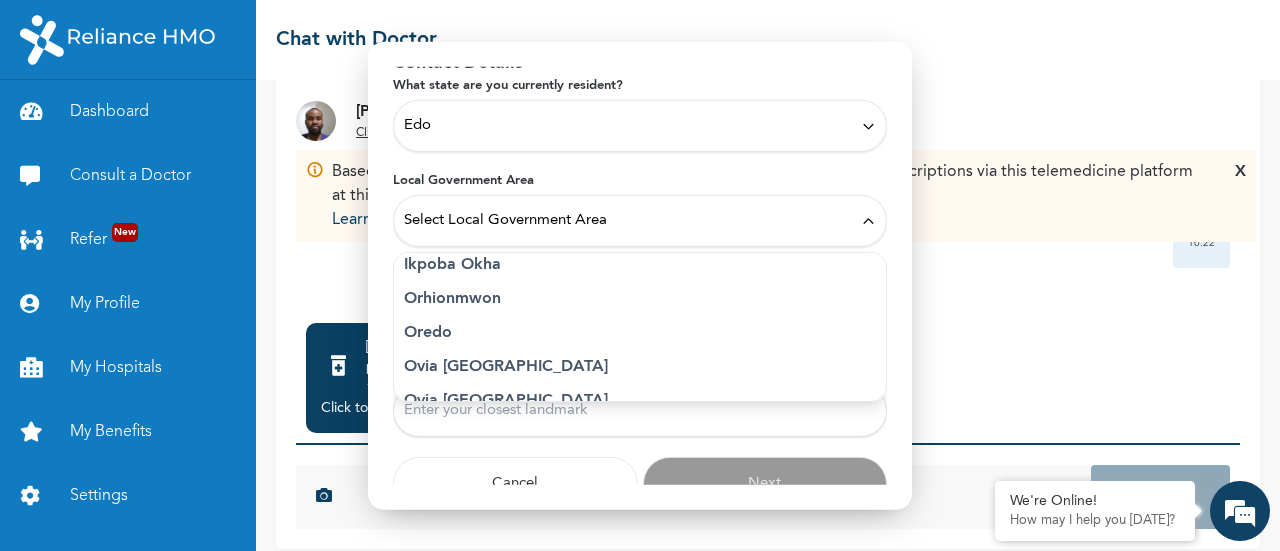 scroll, scrollTop: 358, scrollLeft: 0, axis: vertical 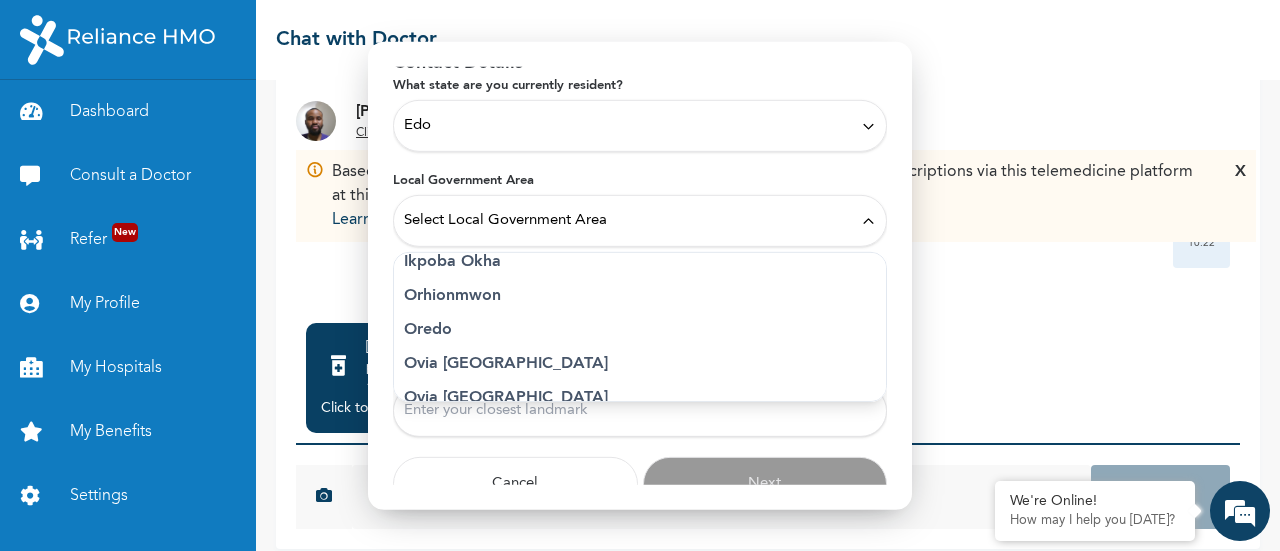 click on "Oredo" at bounding box center (640, 330) 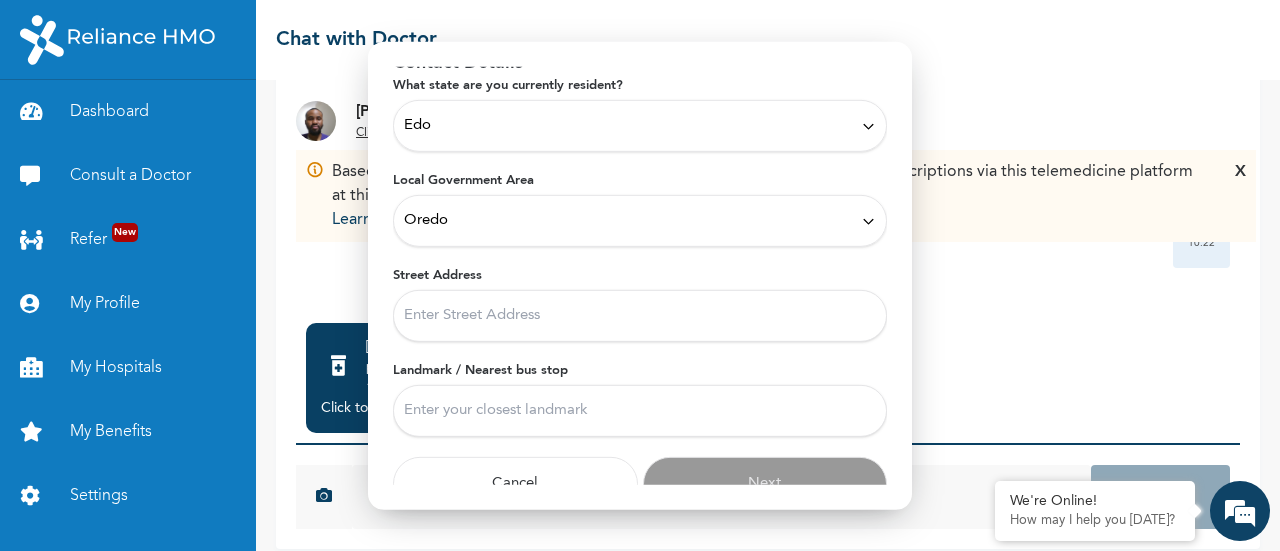 click on "Street Address" at bounding box center (640, 316) 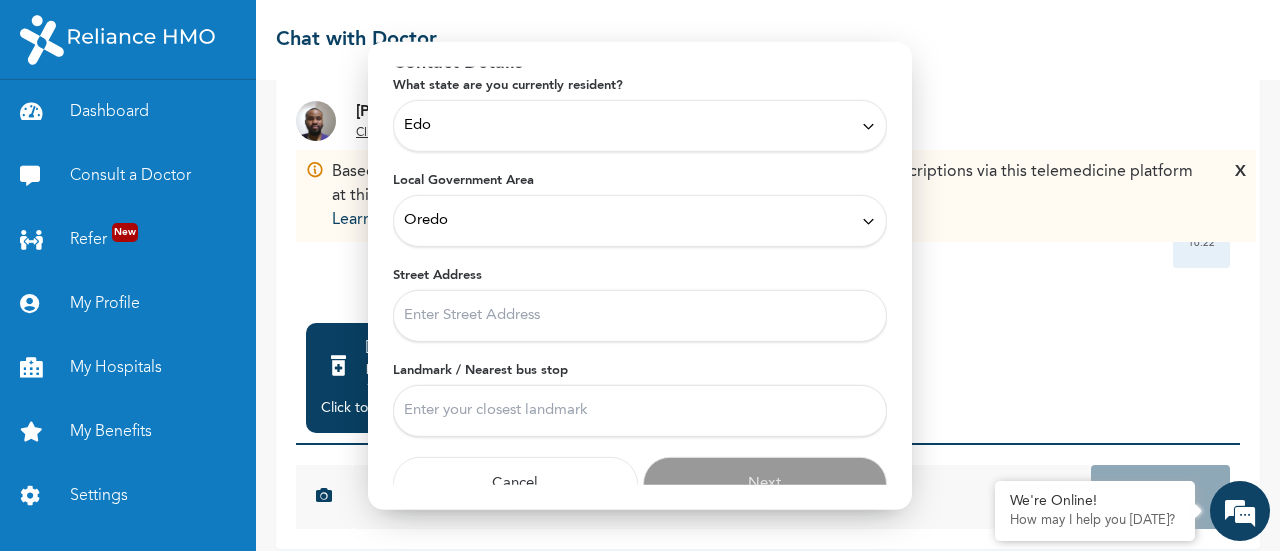 click on "Landmark / Nearest bus stop" at bounding box center [640, 411] 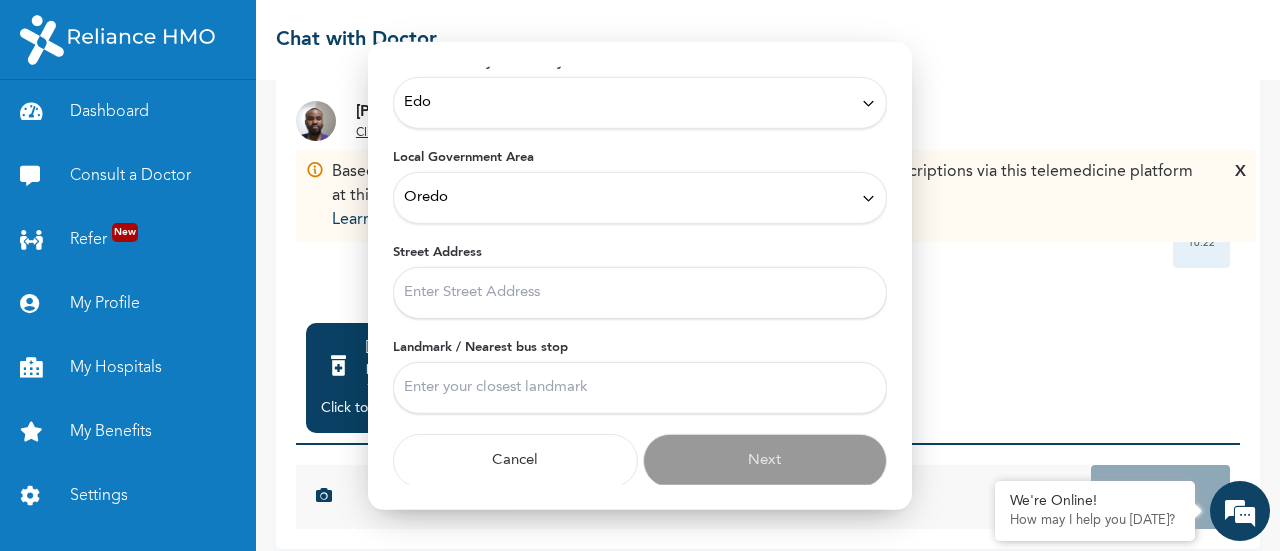 click on "Street Address" at bounding box center (640, 293) 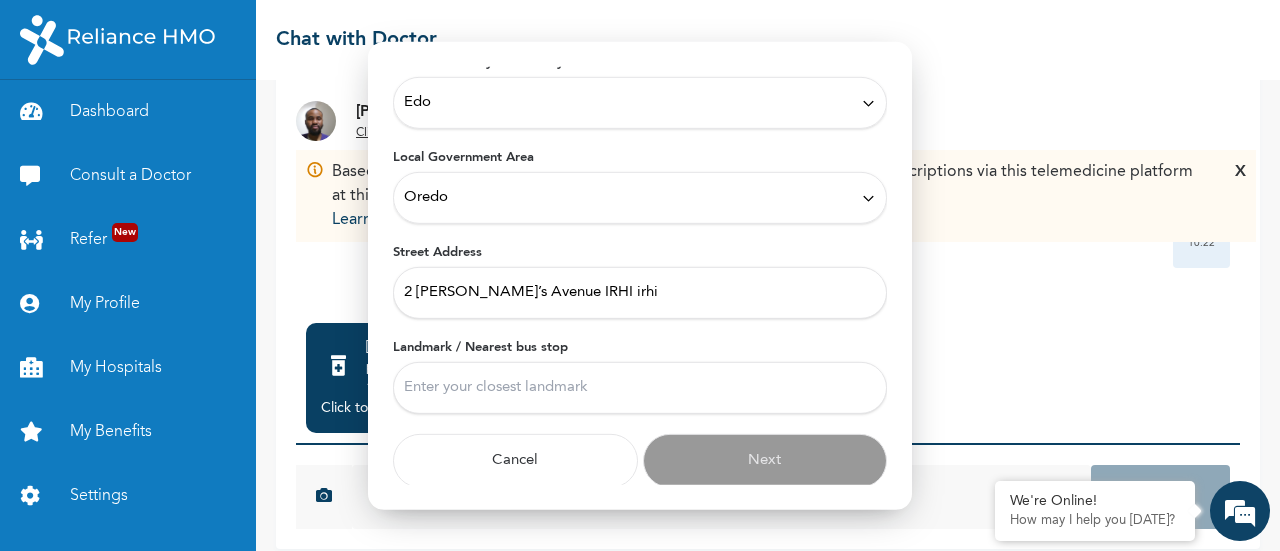 drag, startPoint x: 610, startPoint y: 286, endPoint x: 642, endPoint y: 285, distance: 32.01562 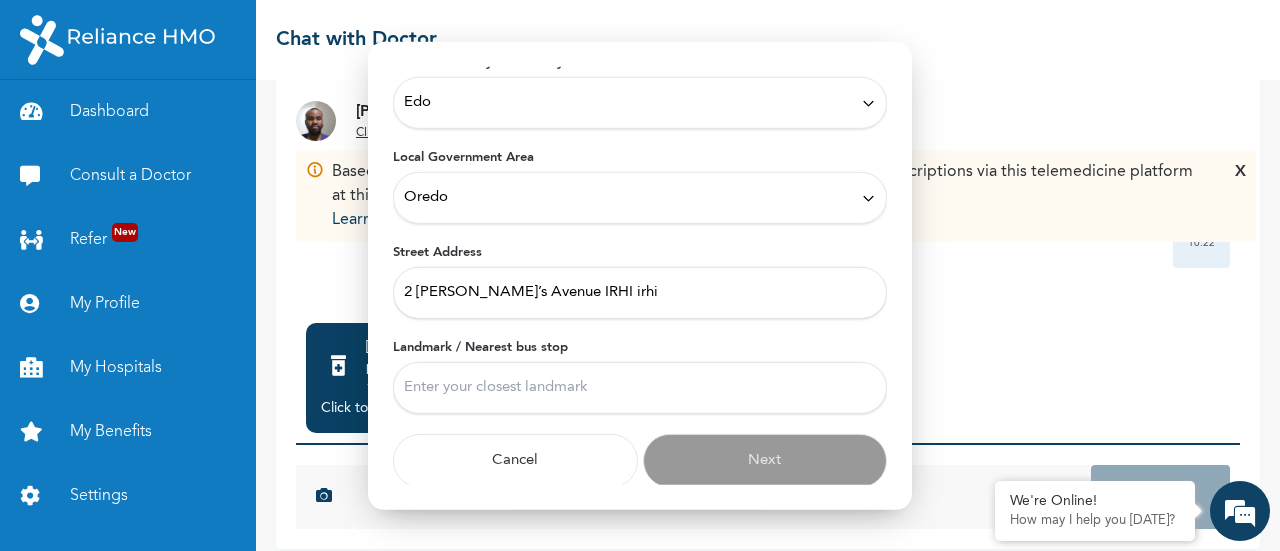 click on "Landmark / Nearest bus stop" at bounding box center (640, 388) 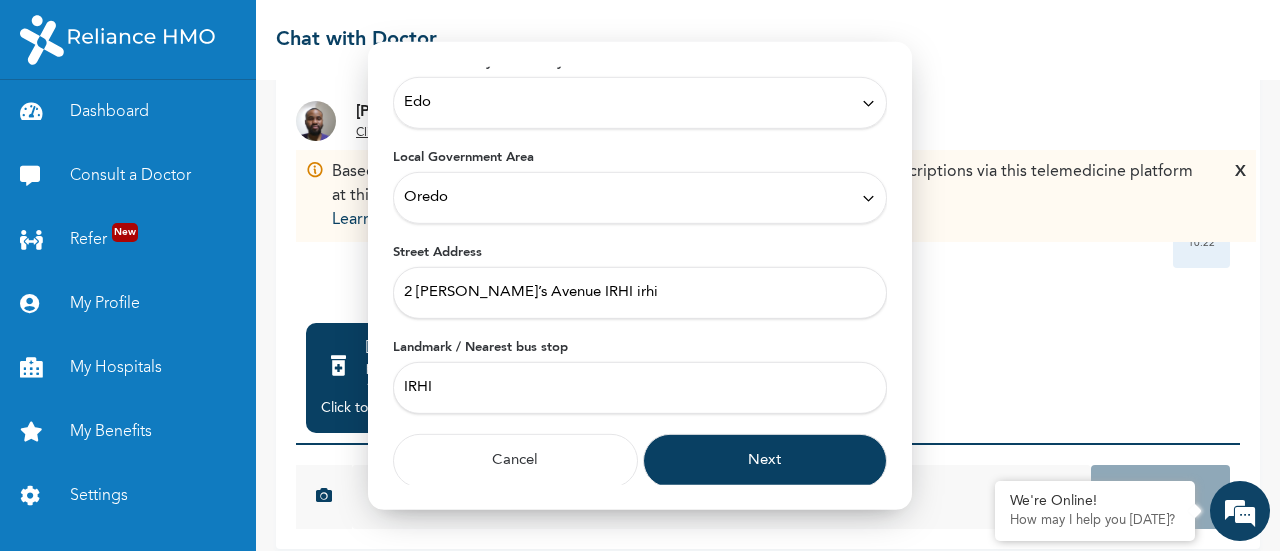 type on "IRHI" 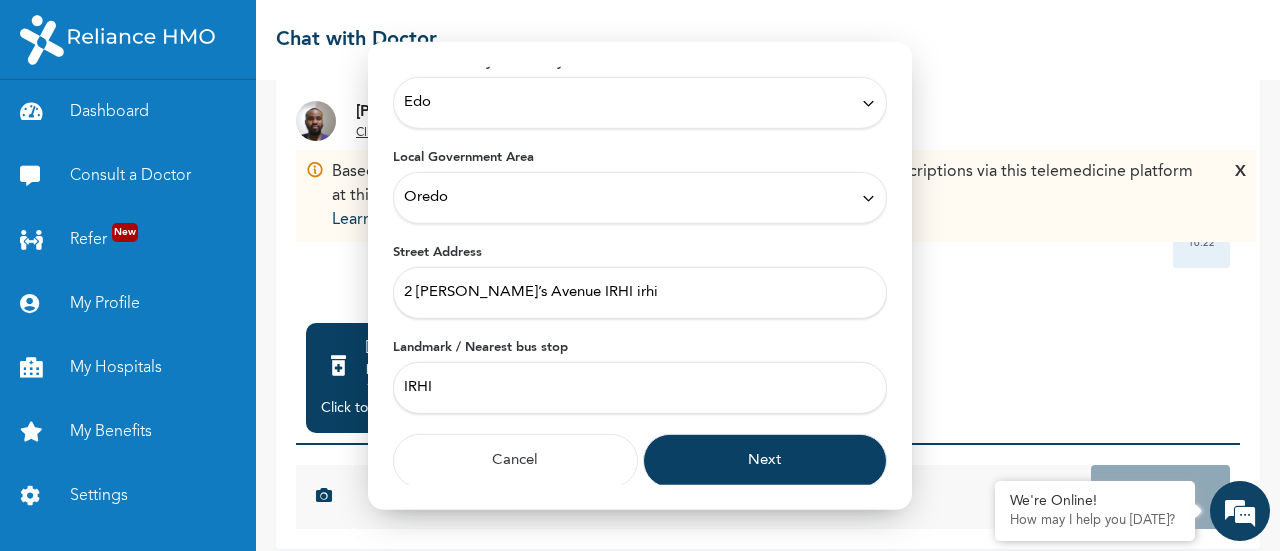click on "Next" at bounding box center (765, 461) 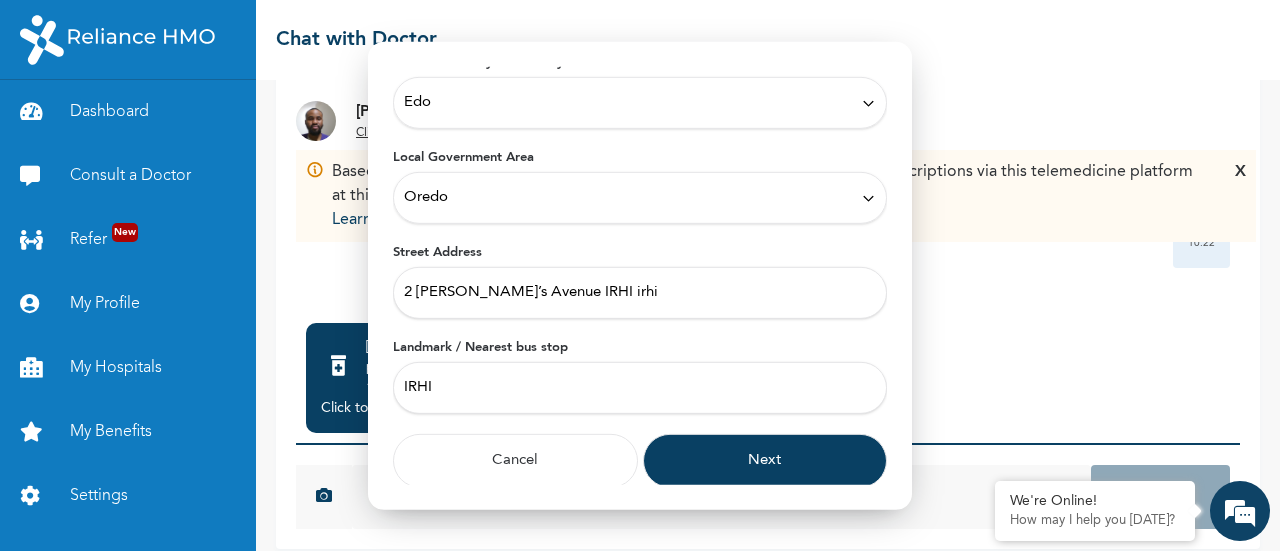 scroll, scrollTop: 18, scrollLeft: 0, axis: vertical 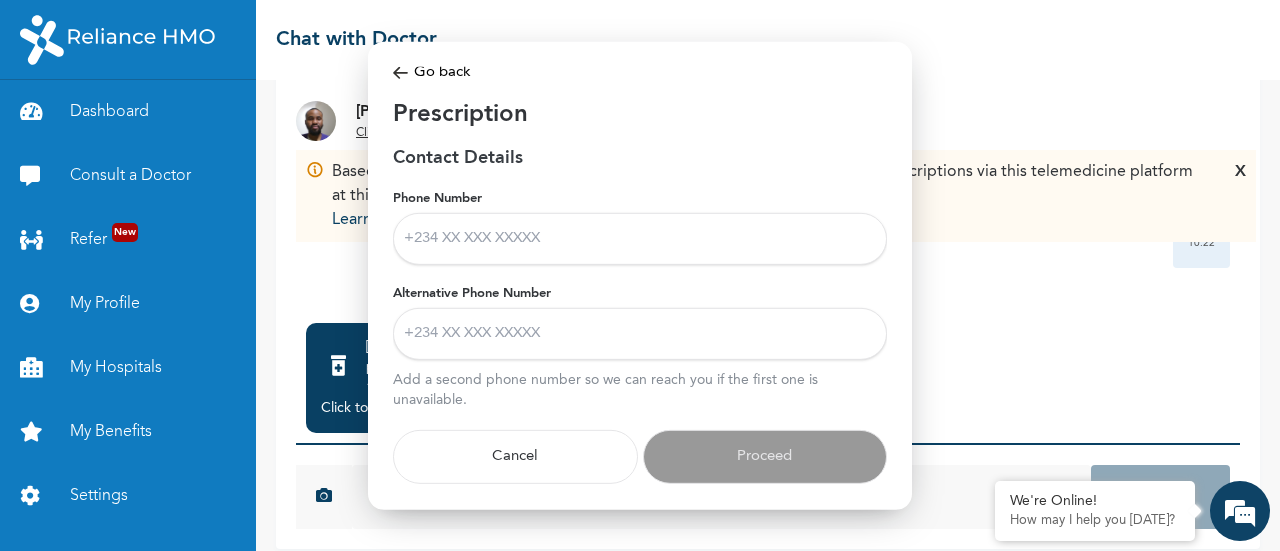 click on "Phone Number" at bounding box center (640, 239) 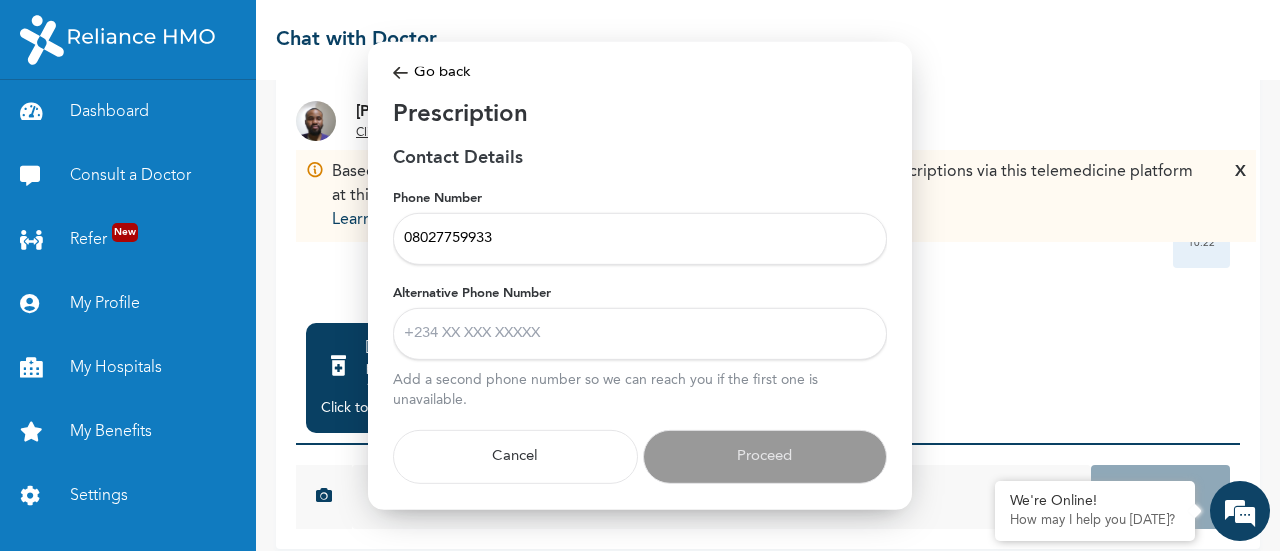 type on "08027759933" 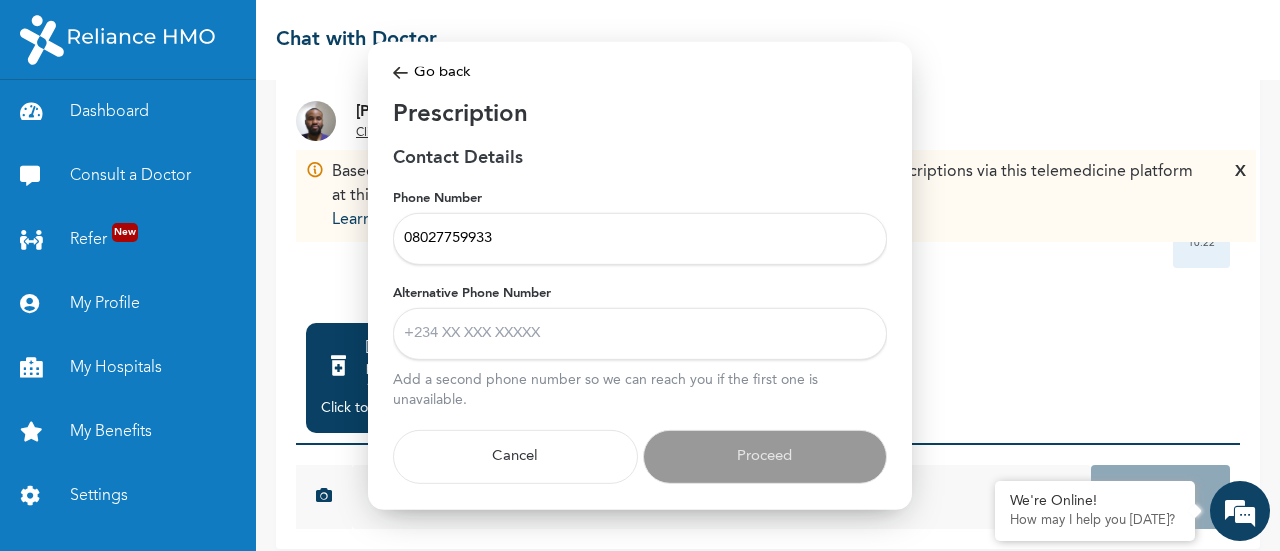 click on "Alternative Phone Number" at bounding box center [640, 334] 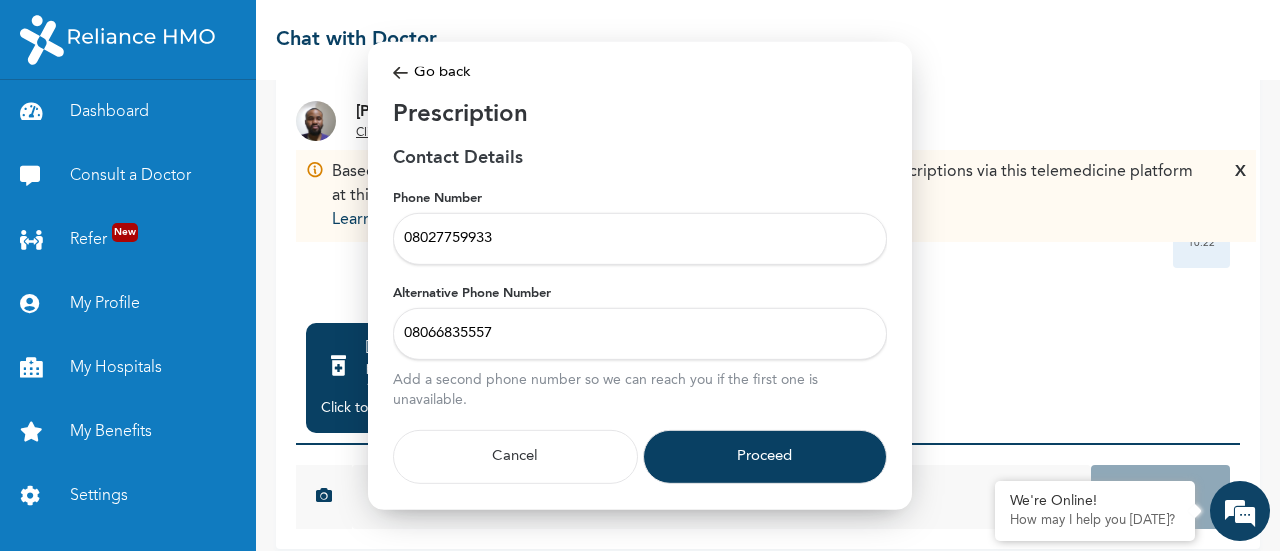 type on "08066835557" 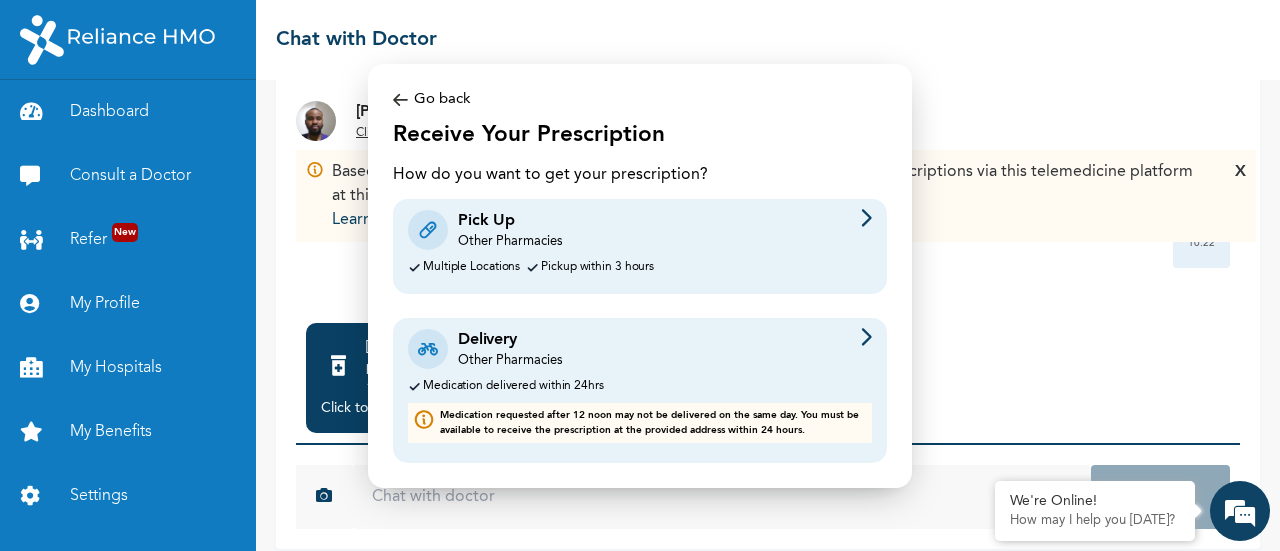 click at bounding box center (866, 218) 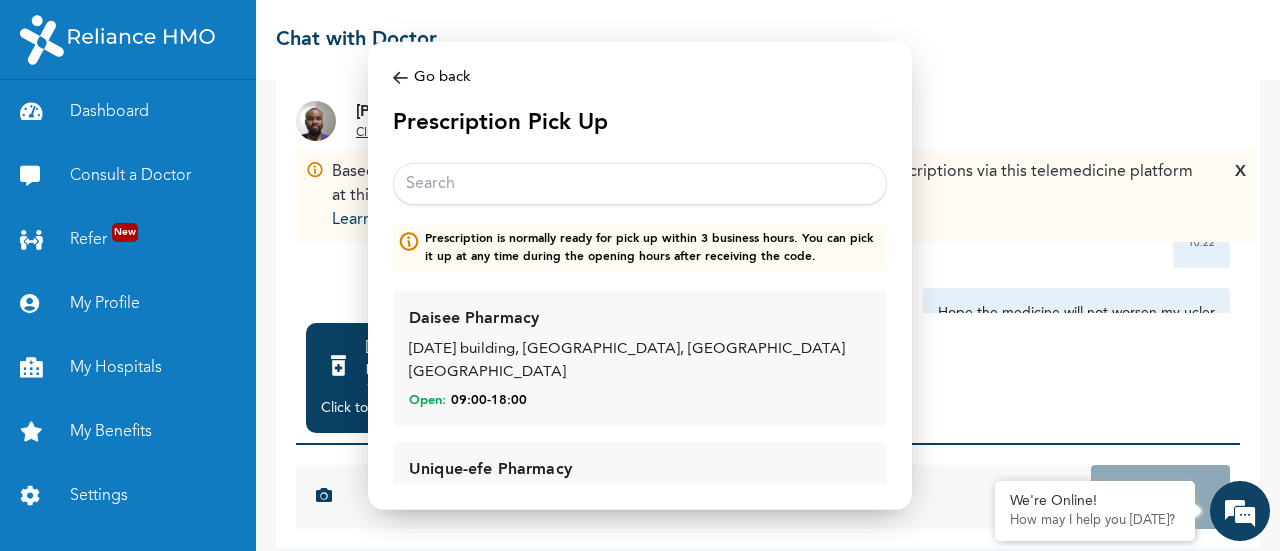 click at bounding box center (640, 184) 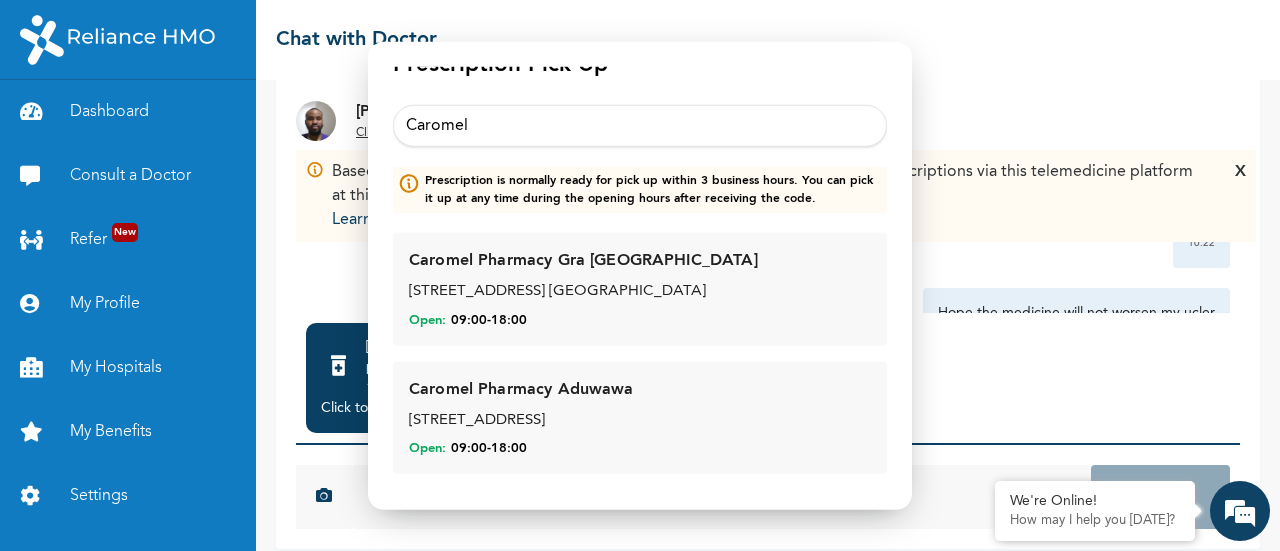 scroll, scrollTop: 62, scrollLeft: 0, axis: vertical 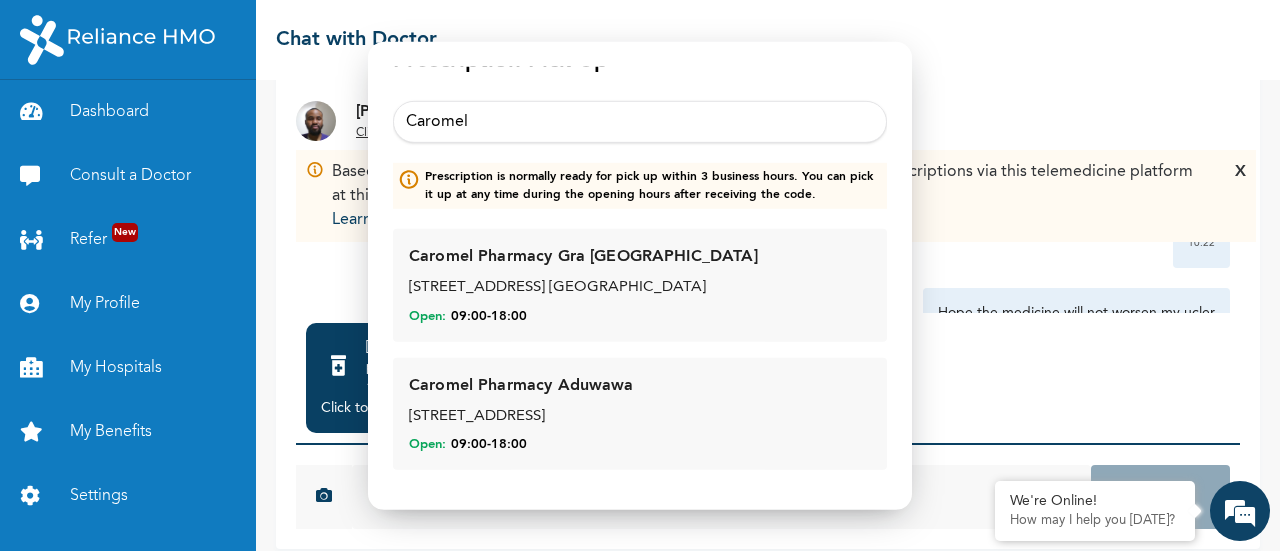 type on "Caromel" 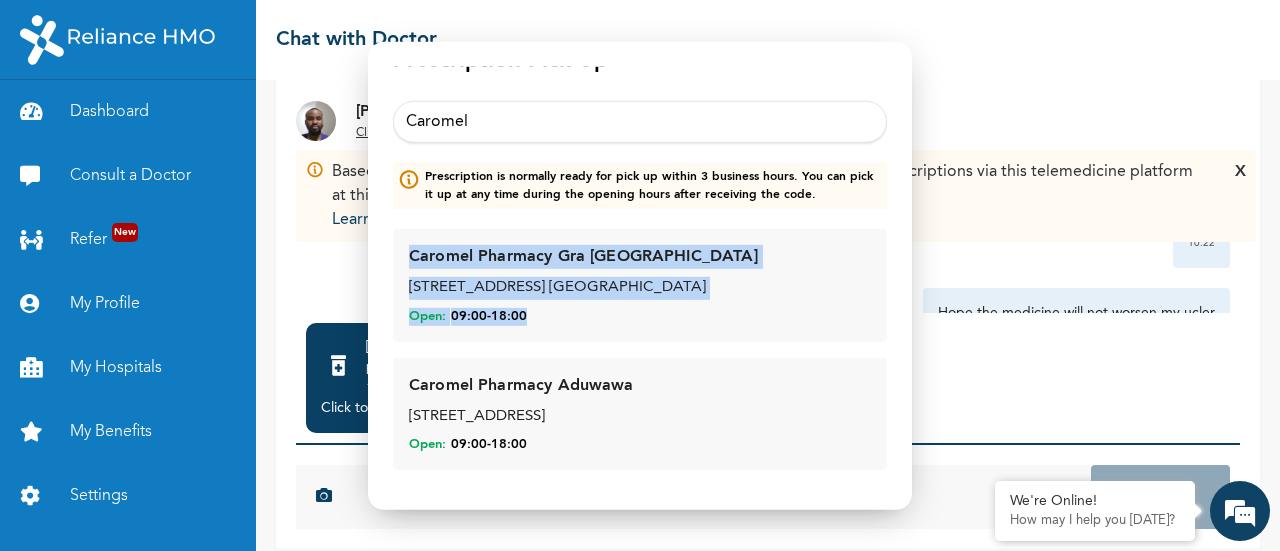 drag, startPoint x: 398, startPoint y: 245, endPoint x: 582, endPoint y: 303, distance: 192.92485 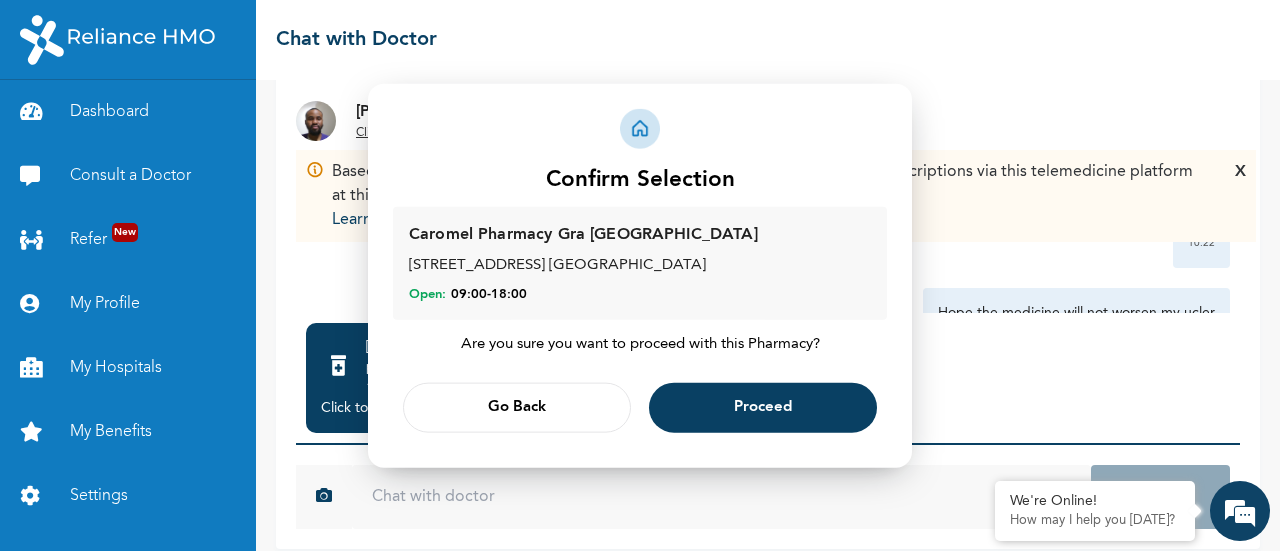 scroll, scrollTop: 0, scrollLeft: 0, axis: both 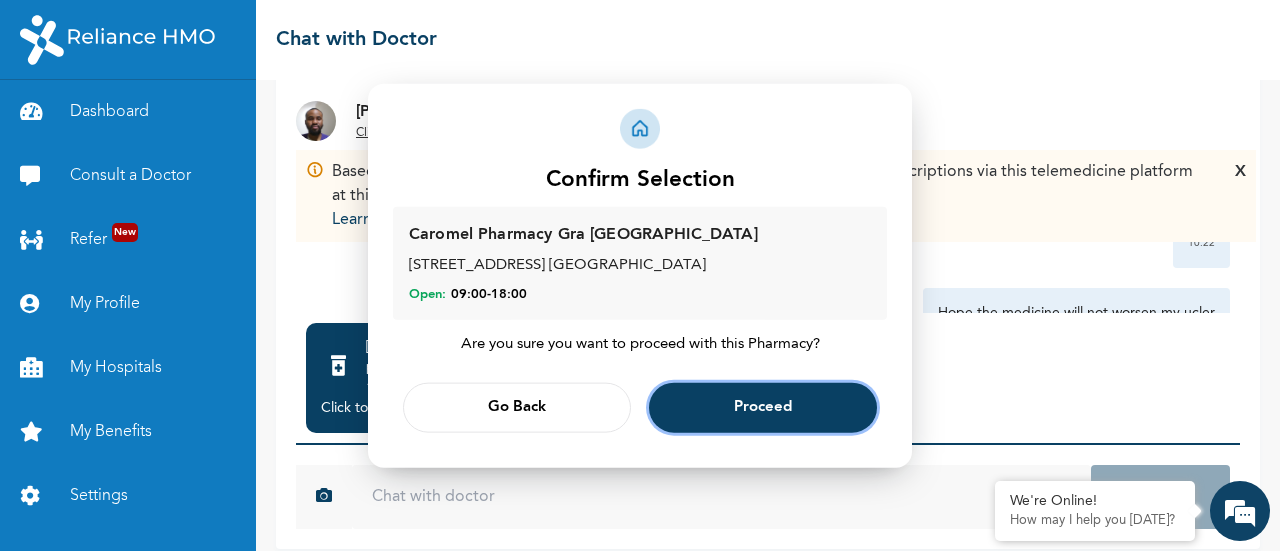 click on "Proceed" at bounding box center [763, 408] 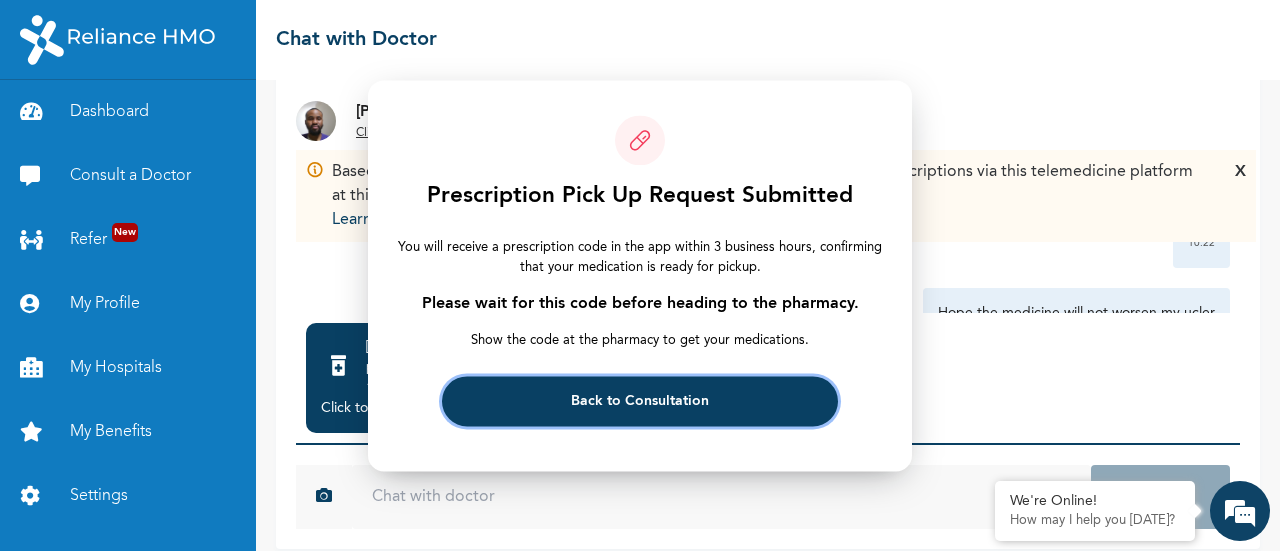 click on "Back to Consultation" at bounding box center [639, 401] 